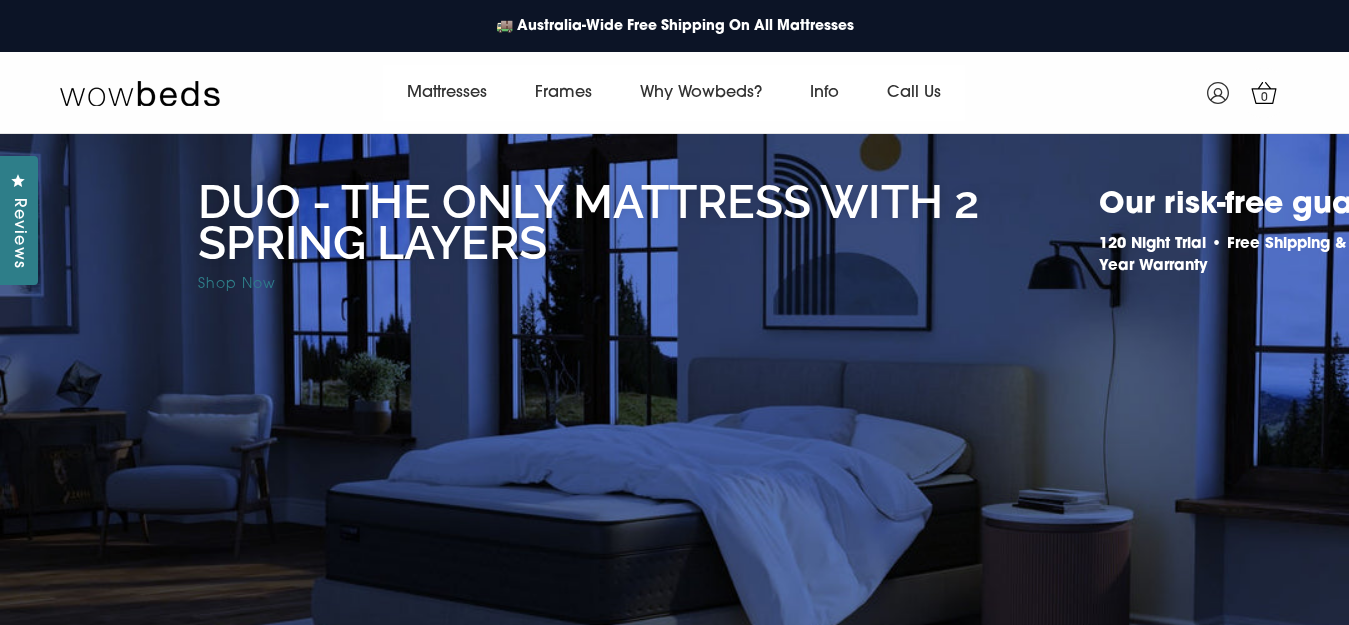 scroll, scrollTop: 0, scrollLeft: 0, axis: both 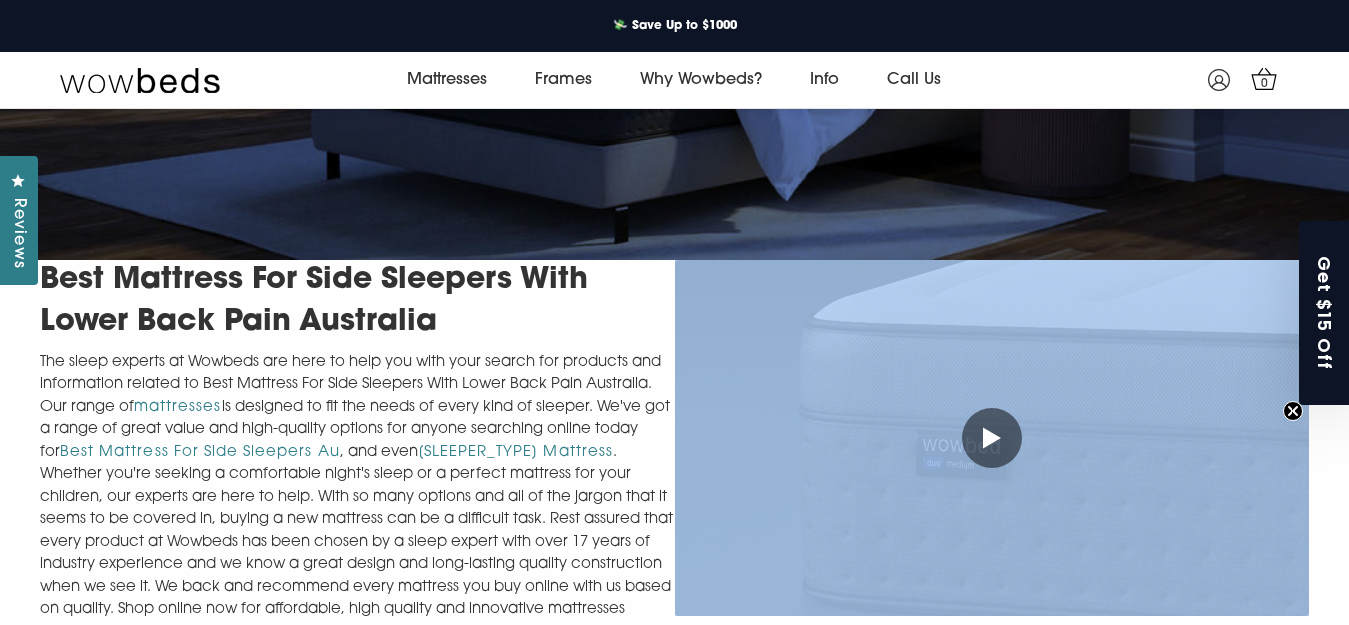 click on "Best Mattress For Side Sleepers With Lower Back Pain Australia
The sleep experts at Wowbeds are here to help you with your search for products and information related to Best Mattress For Side Sleepers With Lower Back Pain Australia. Our range of  mattresses  is designed to fit the needs of every kind of sleeper. We've got a range of great value and high-quality options for anyone searching online today for  Best Mattress For Side Sleepers Au , and even  Side Sleeper Mattress For those of you who may have been searching online for Best Mattress For Side Sleepers With Lower Back Pain Australia, you've also likely been looking through options related to  Side Sleeper  as well. Buying a new  mattress online Let the experts from Wowbeds help bring your endless online search for  Buy Bed  and  Queen Frame Perth ,  Sydney  and  Brisbane beds  and  queen mattress , and even  double bed" at bounding box center (674, 802) 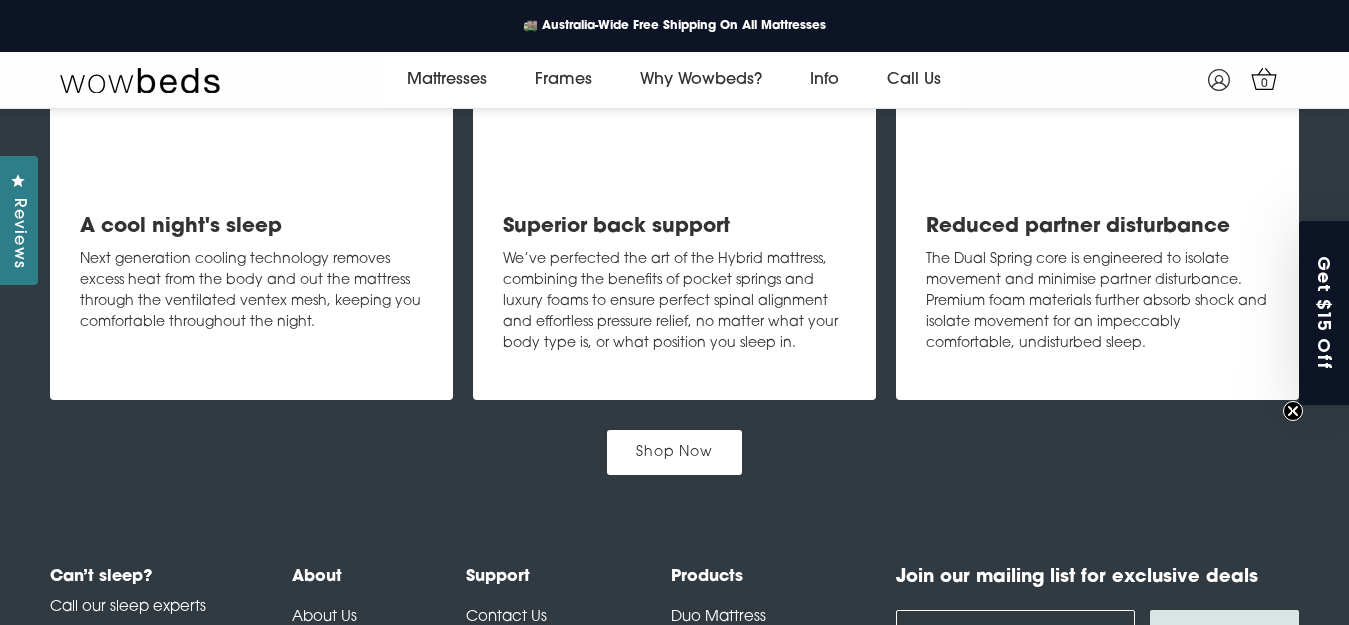 scroll, scrollTop: 2456, scrollLeft: 0, axis: vertical 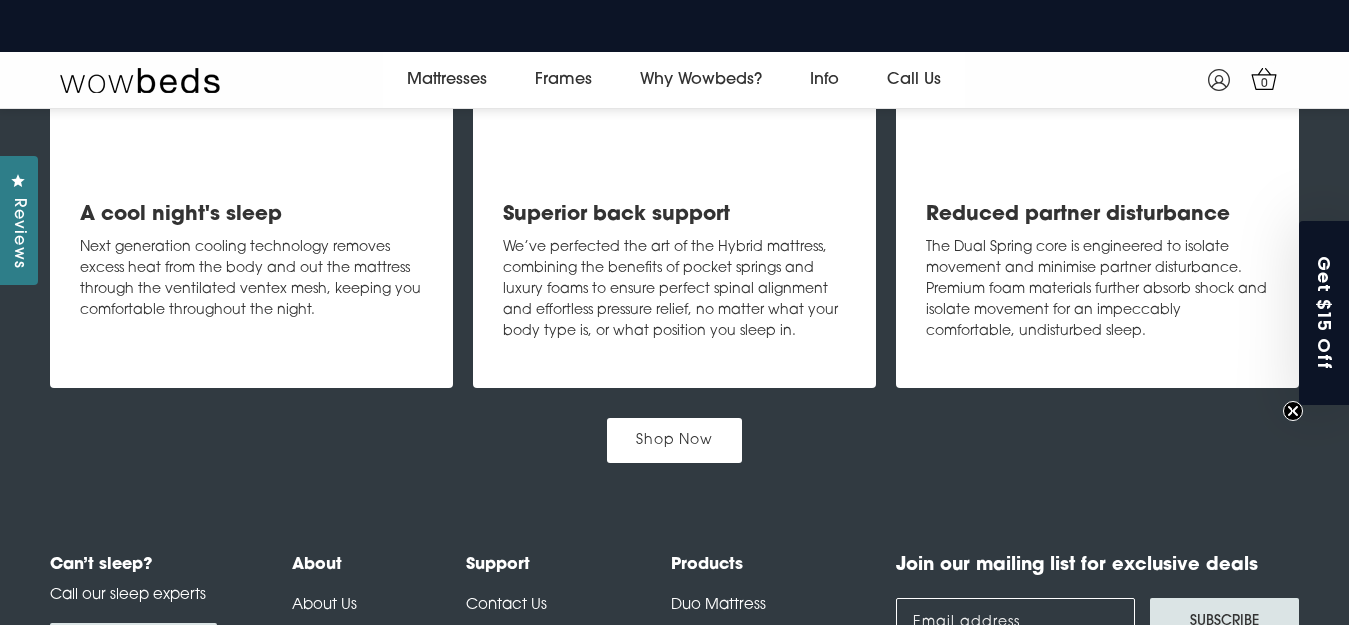 click on "Shop Now" at bounding box center [675, 440] 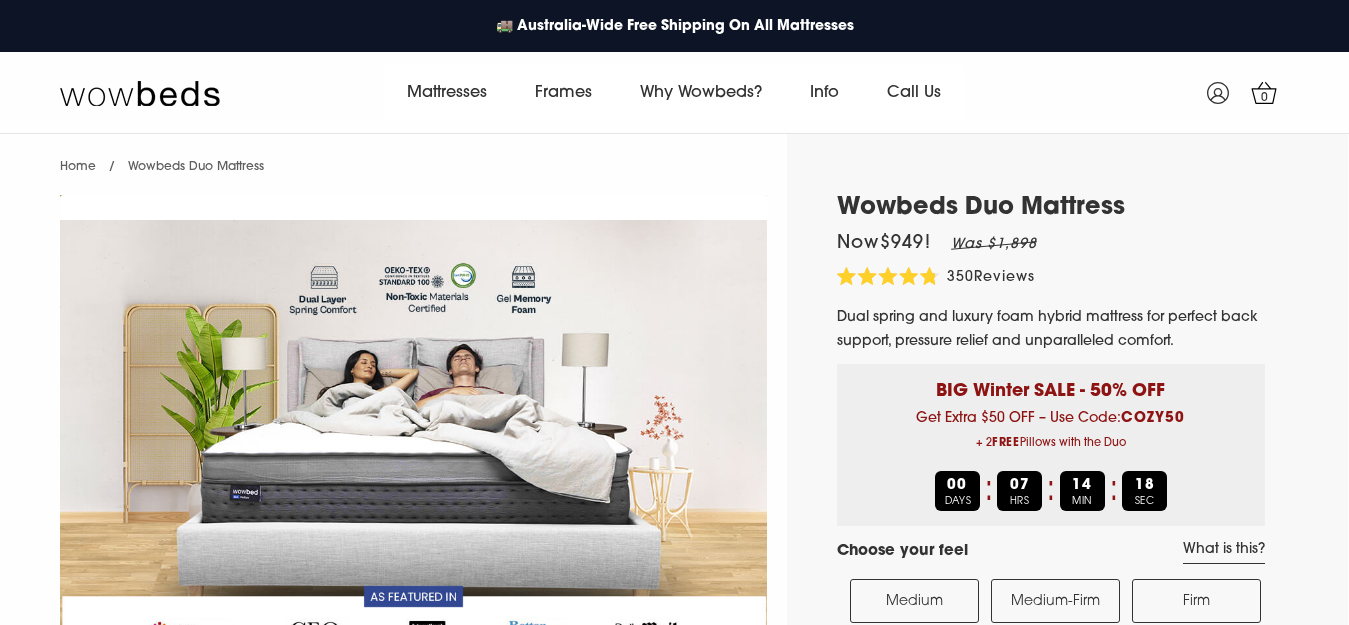 select on "Medium-Firm" 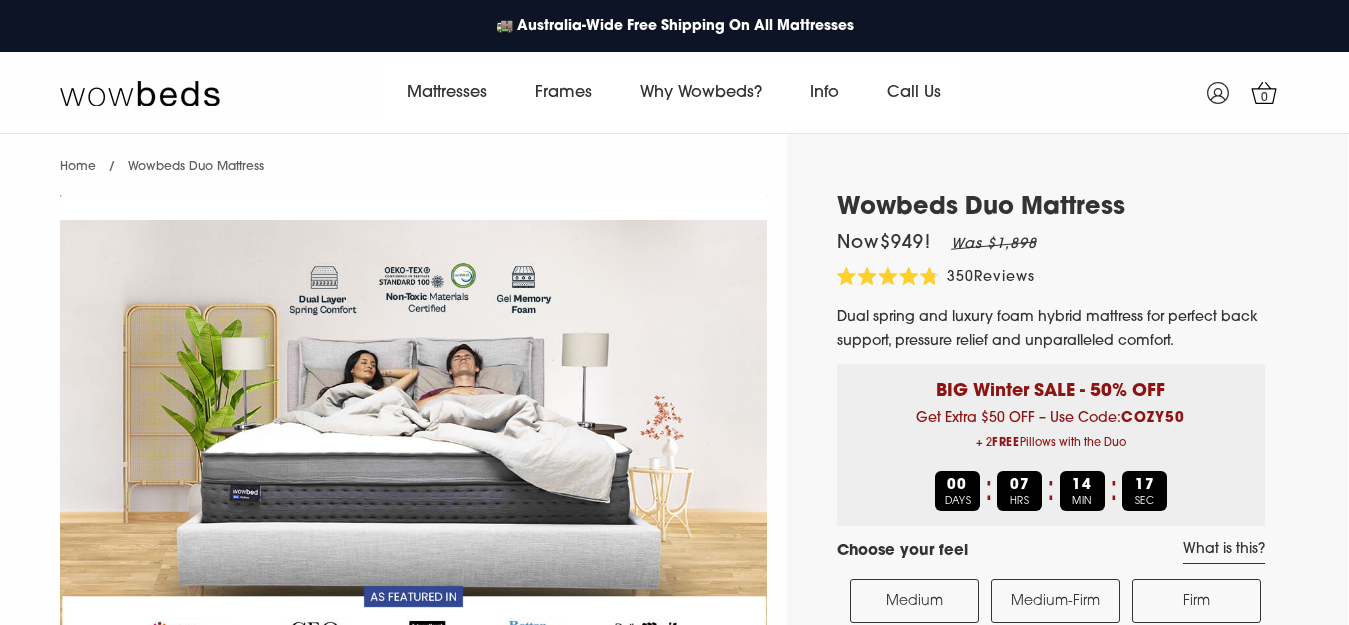 click on "Medium-Firm
Most popular - Just right" at bounding box center (1055, 601) 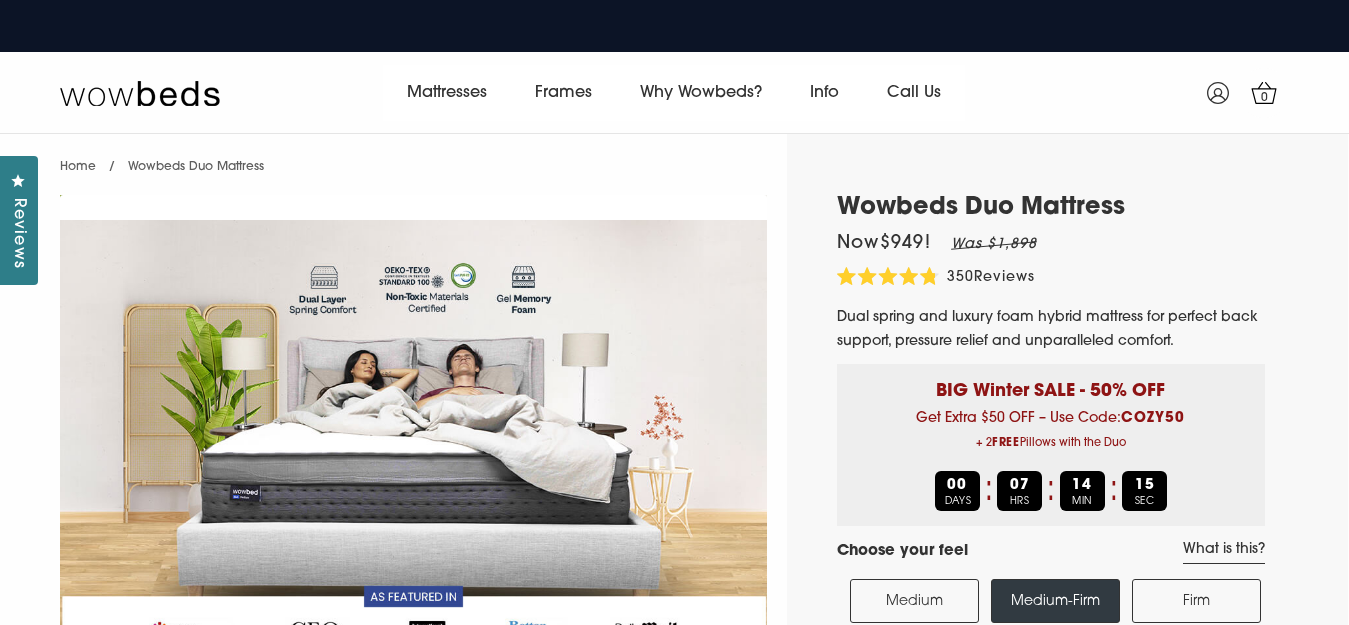 scroll, scrollTop: 0, scrollLeft: 0, axis: both 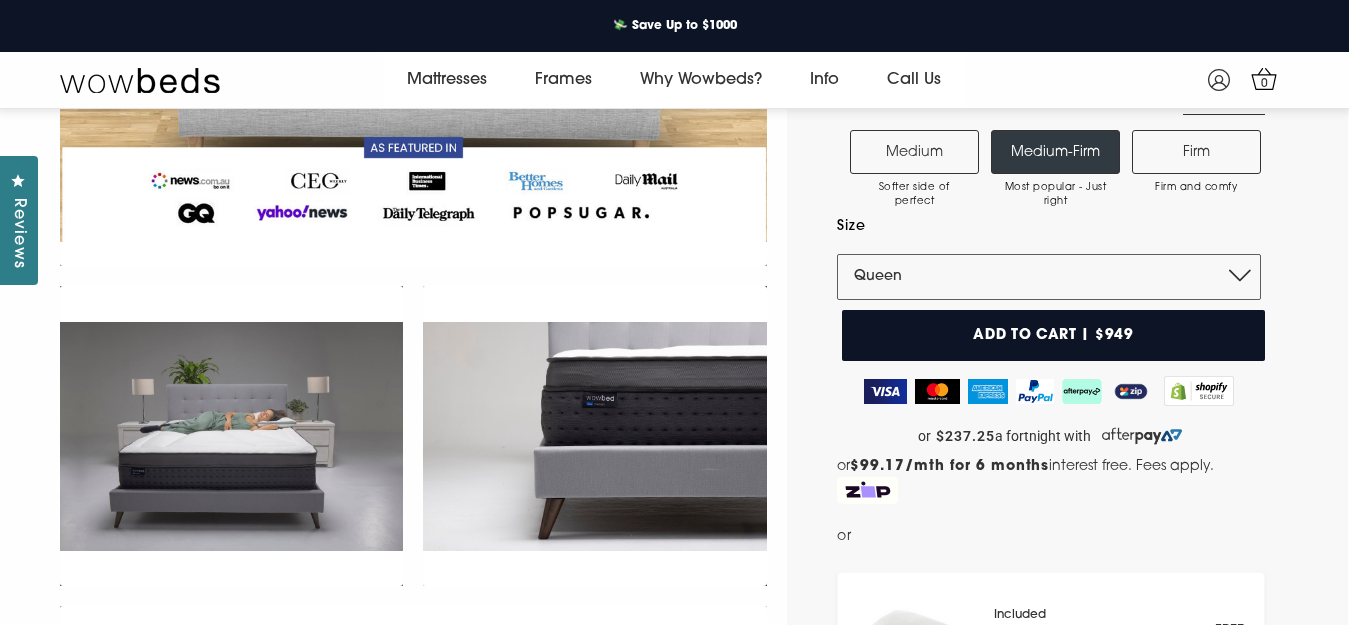 click on "Add to cart | $949" at bounding box center (1053, 335) 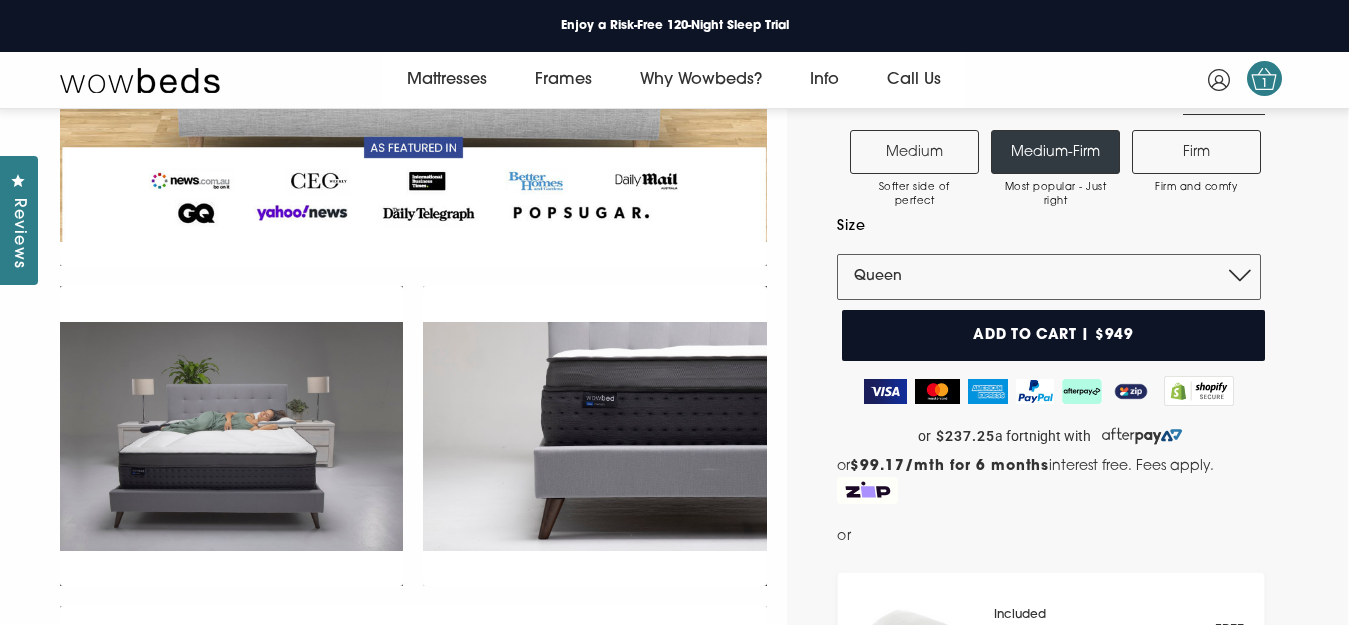 click on "1" at bounding box center (1265, 84) 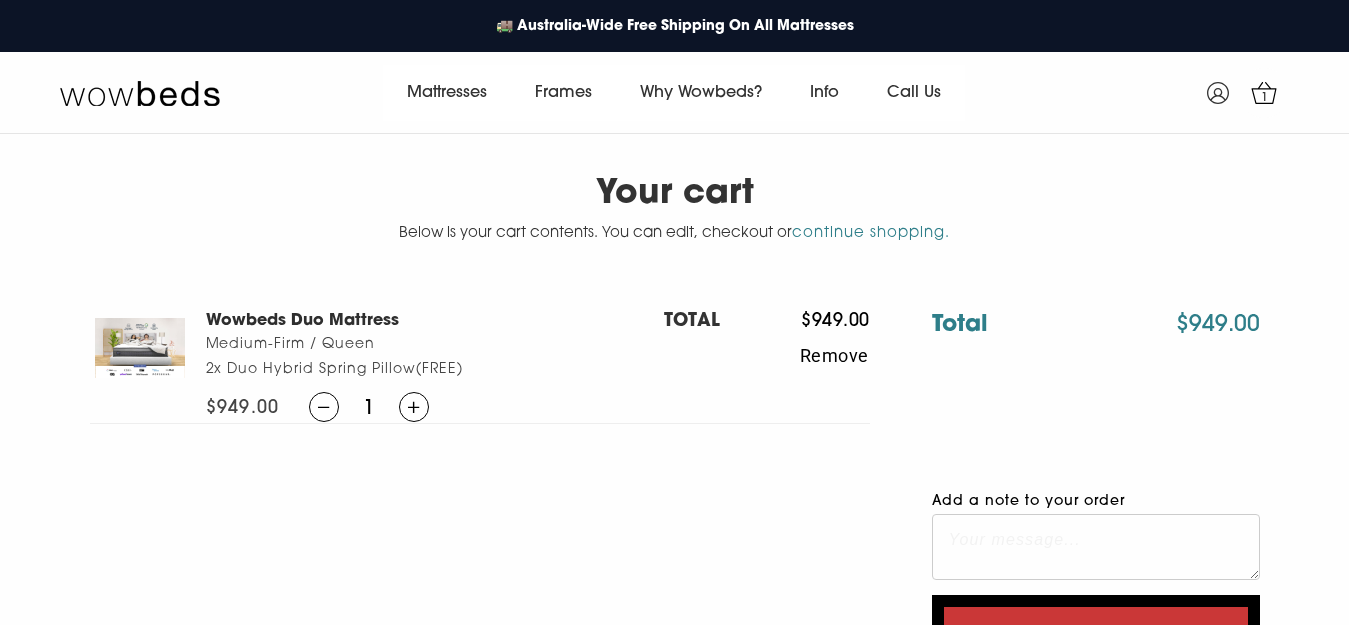 scroll, scrollTop: 0, scrollLeft: 0, axis: both 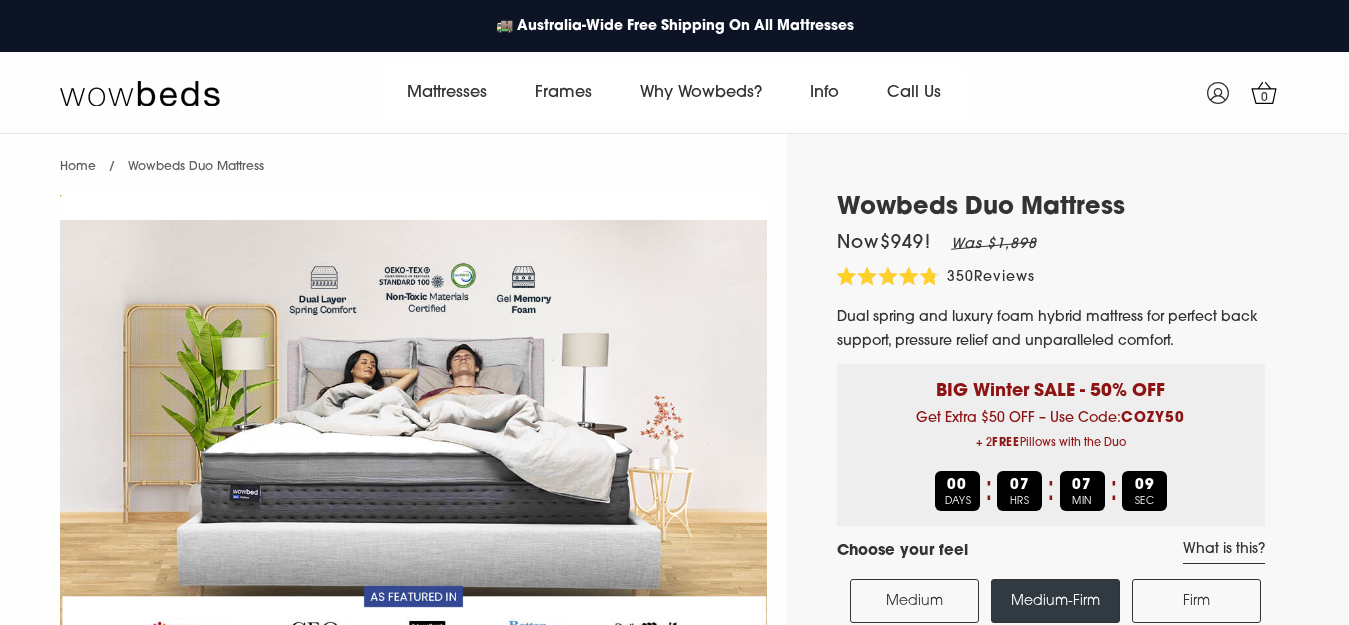 select on "Medium-Firm" 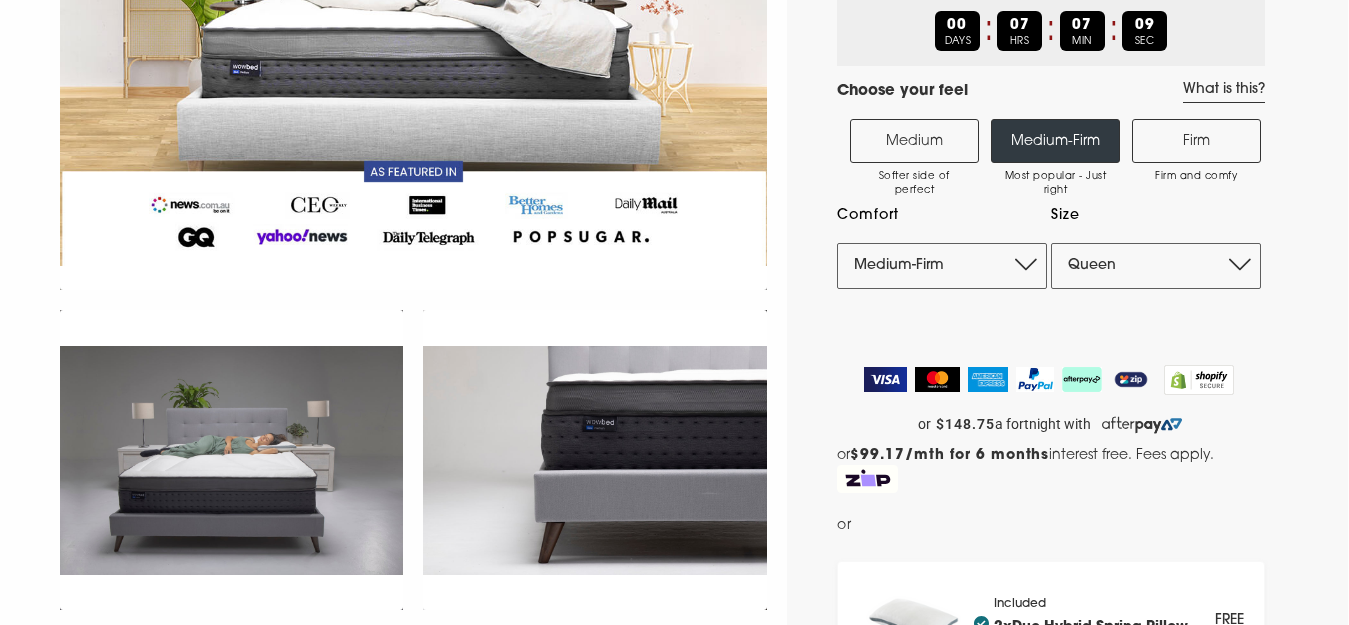 scroll, scrollTop: 425, scrollLeft: 0, axis: vertical 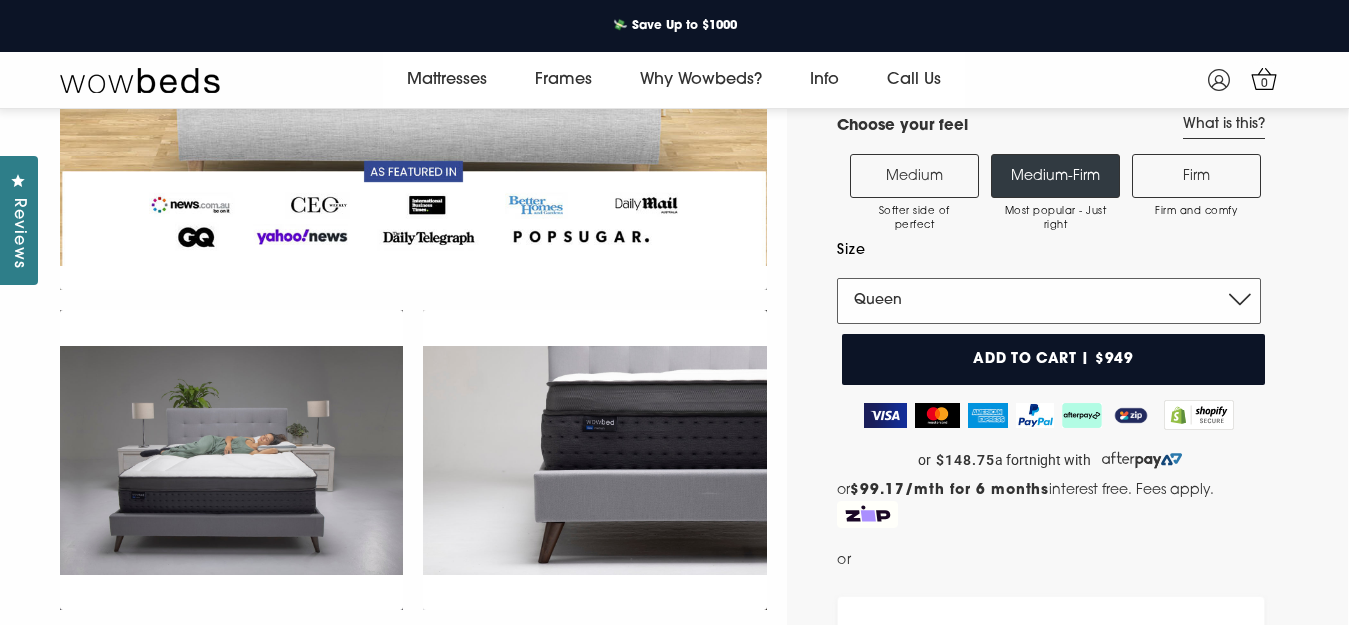 click on "Single King Single Double Queen King" at bounding box center [1049, 301] 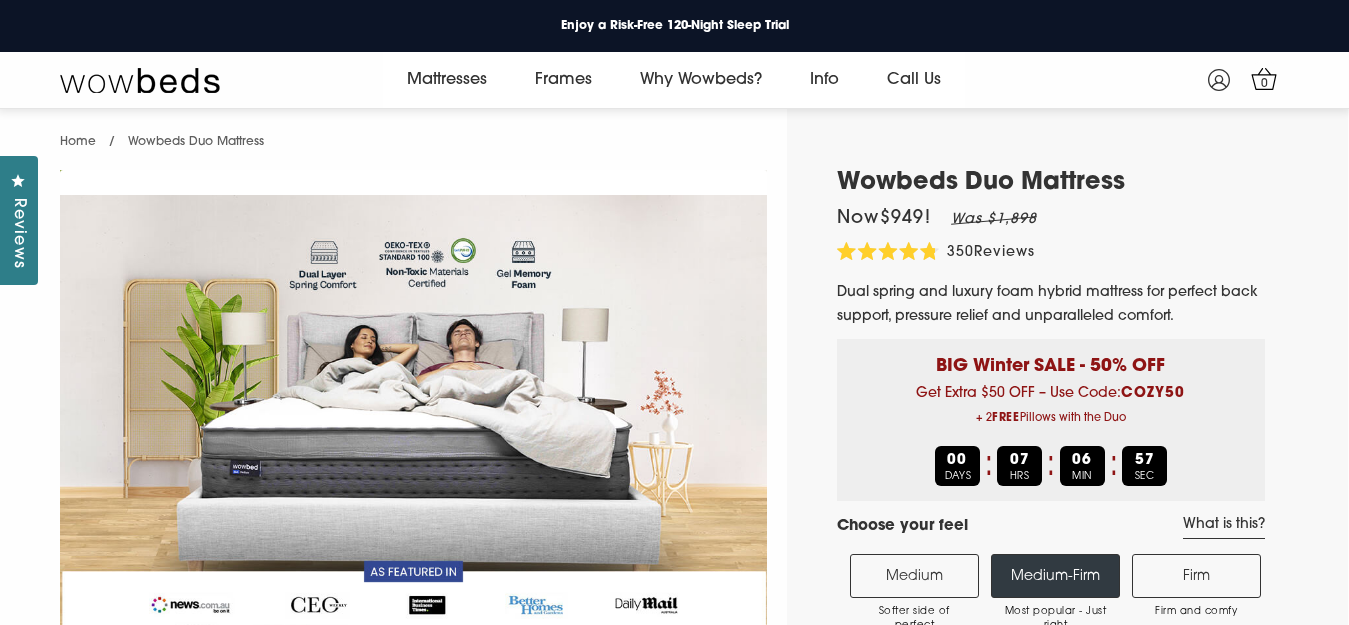 scroll, scrollTop: 0, scrollLeft: 0, axis: both 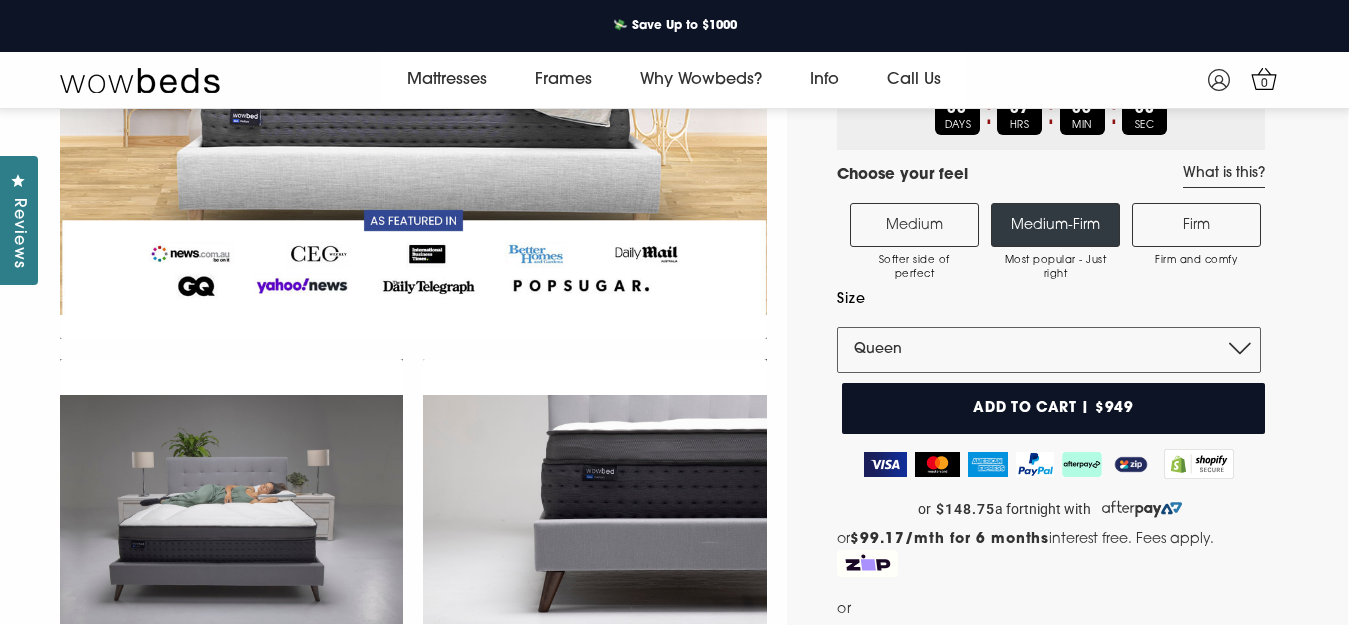 click on "Add to cart | $949" at bounding box center (1053, 408) 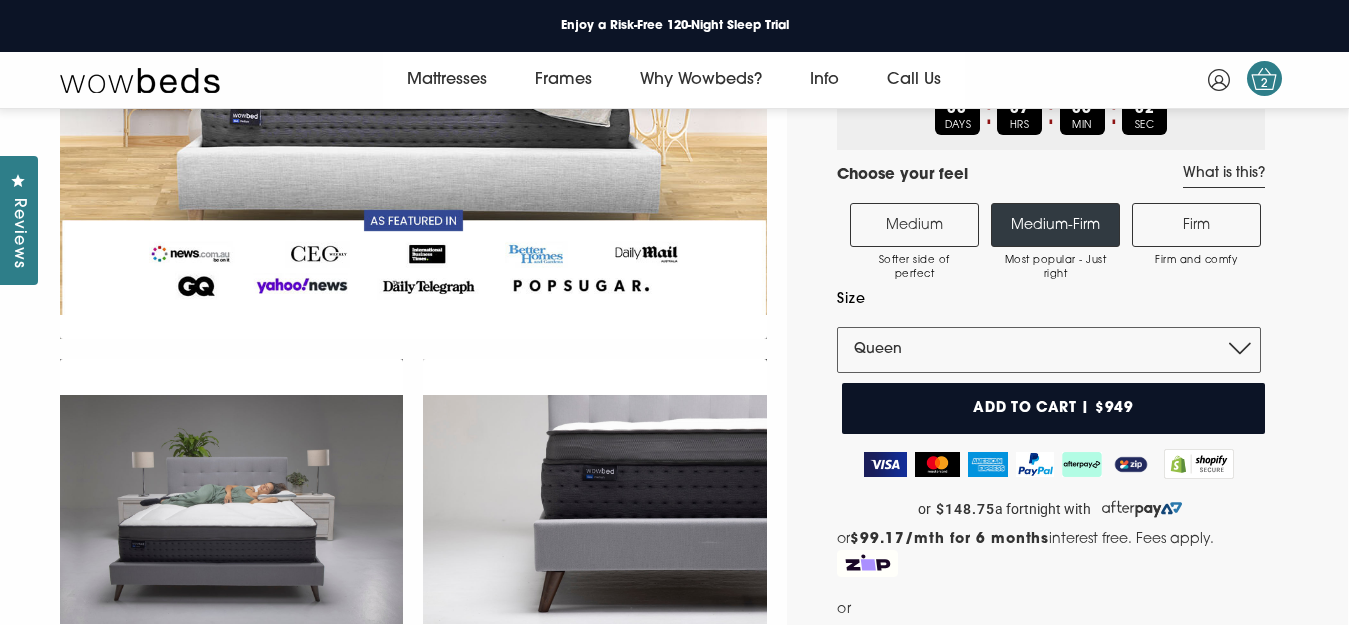 click on "2" at bounding box center (1265, 84) 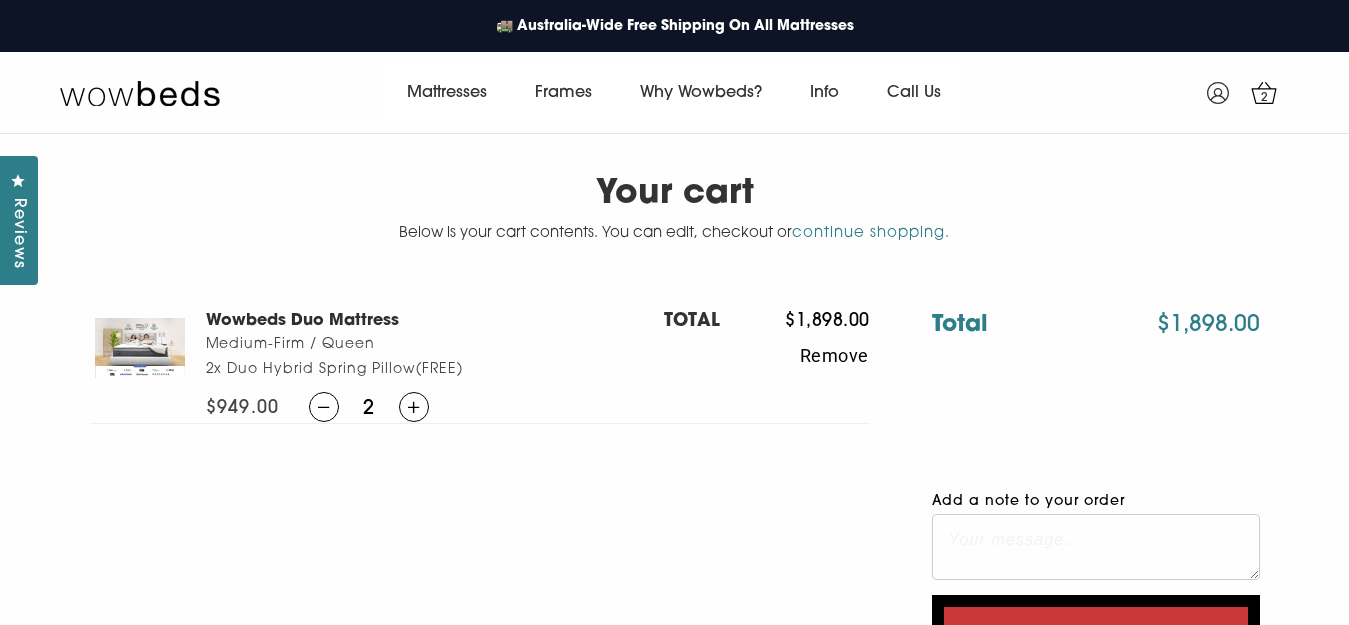 scroll, scrollTop: 0, scrollLeft: 0, axis: both 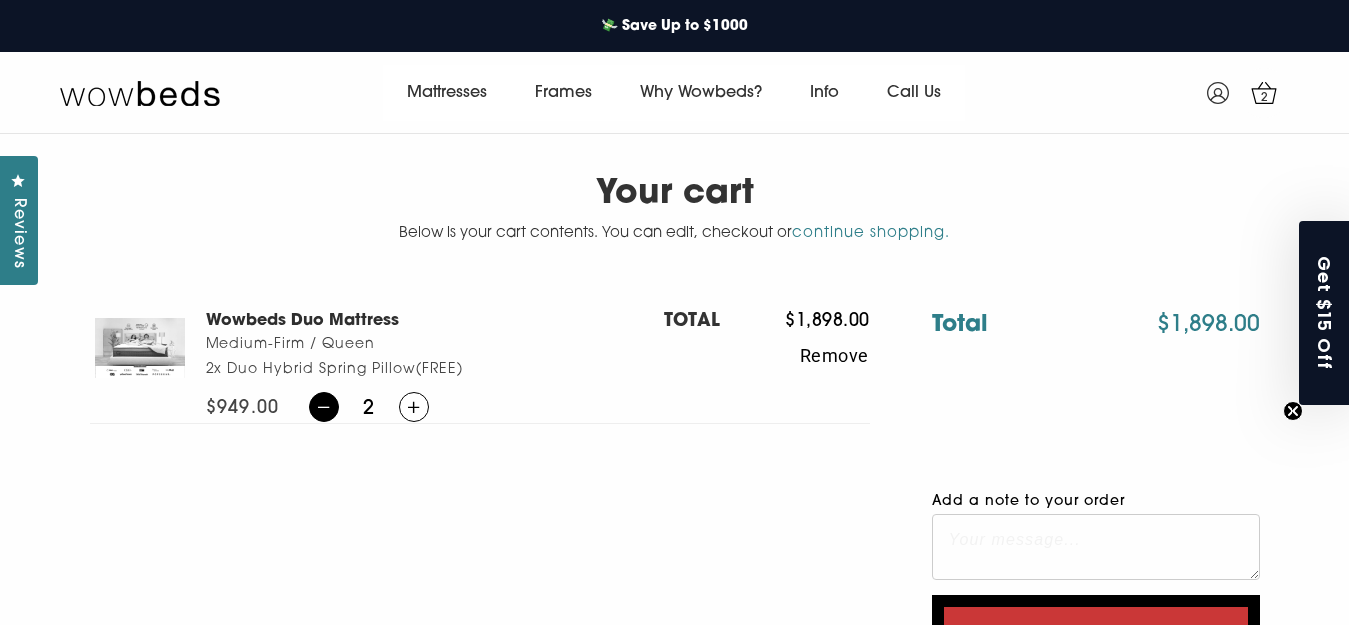 click at bounding box center [324, 407] 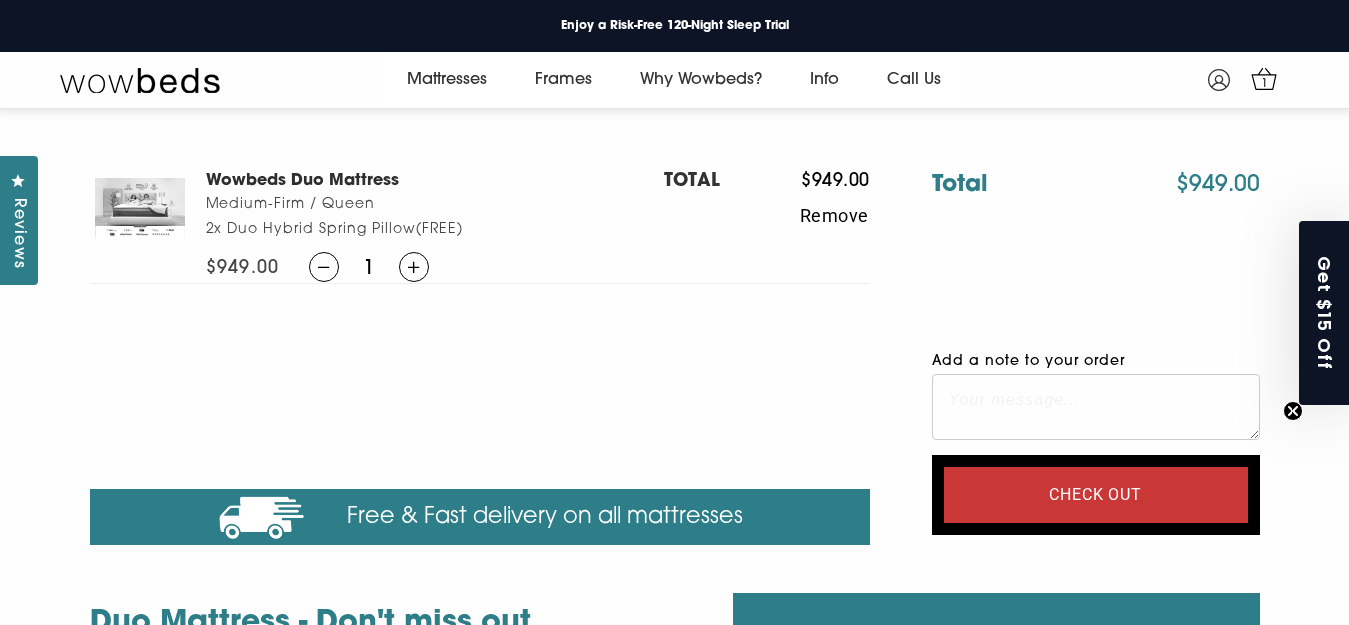 scroll, scrollTop: 153, scrollLeft: 0, axis: vertical 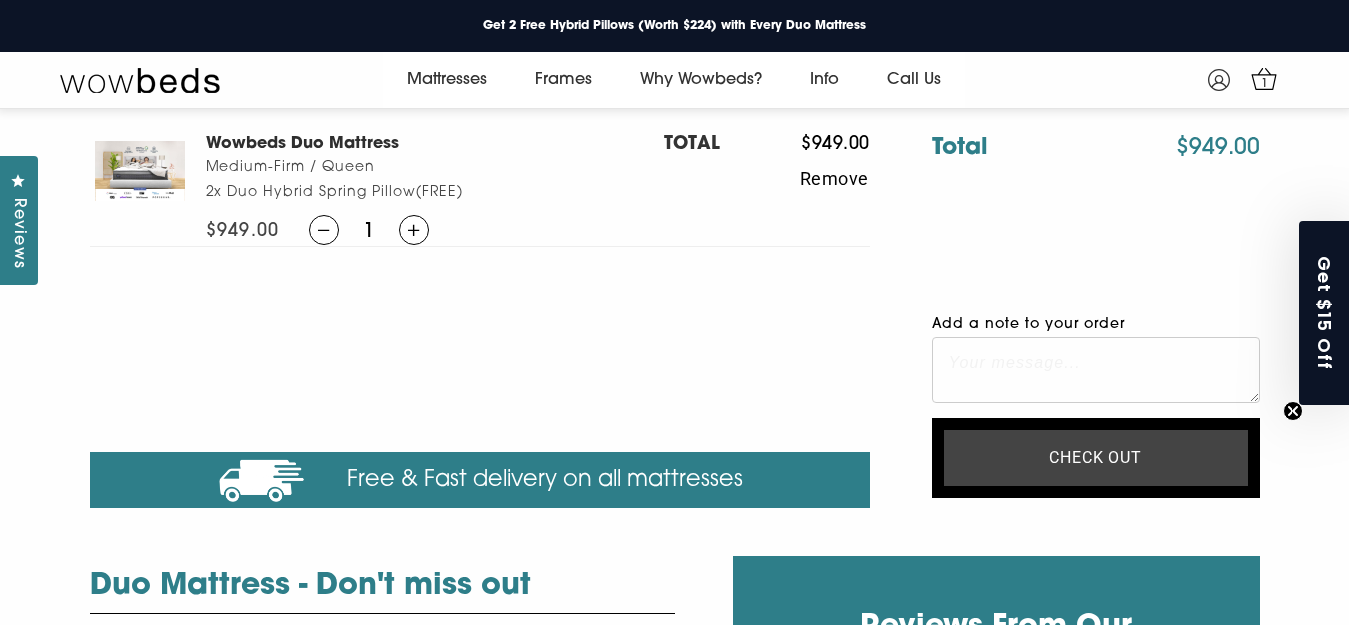 click on "Check out" at bounding box center [1096, 458] 